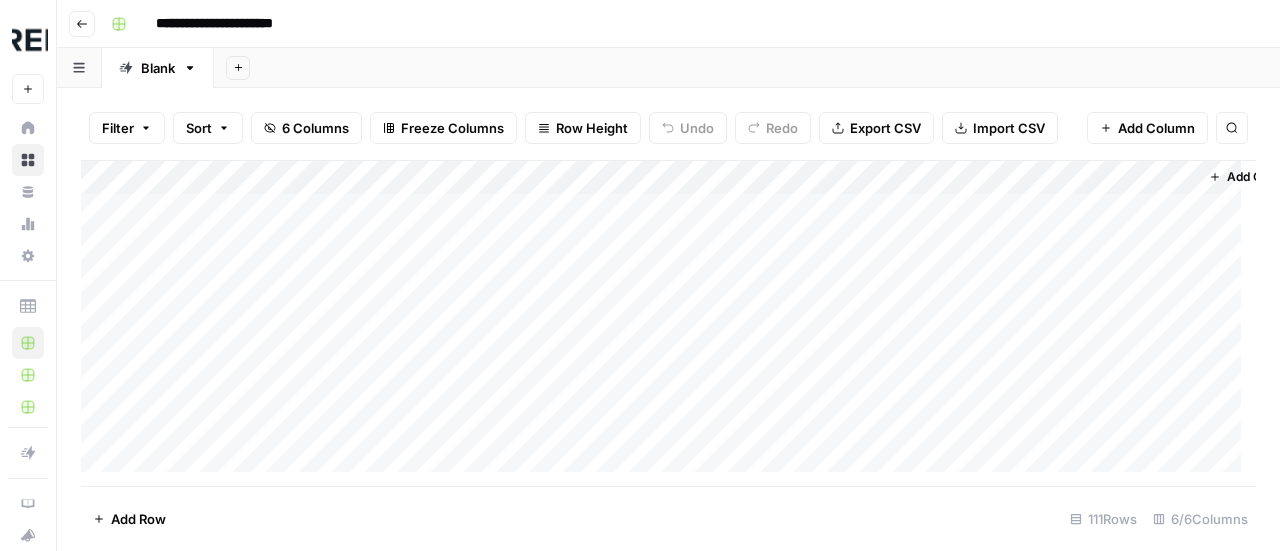 scroll, scrollTop: 0, scrollLeft: 0, axis: both 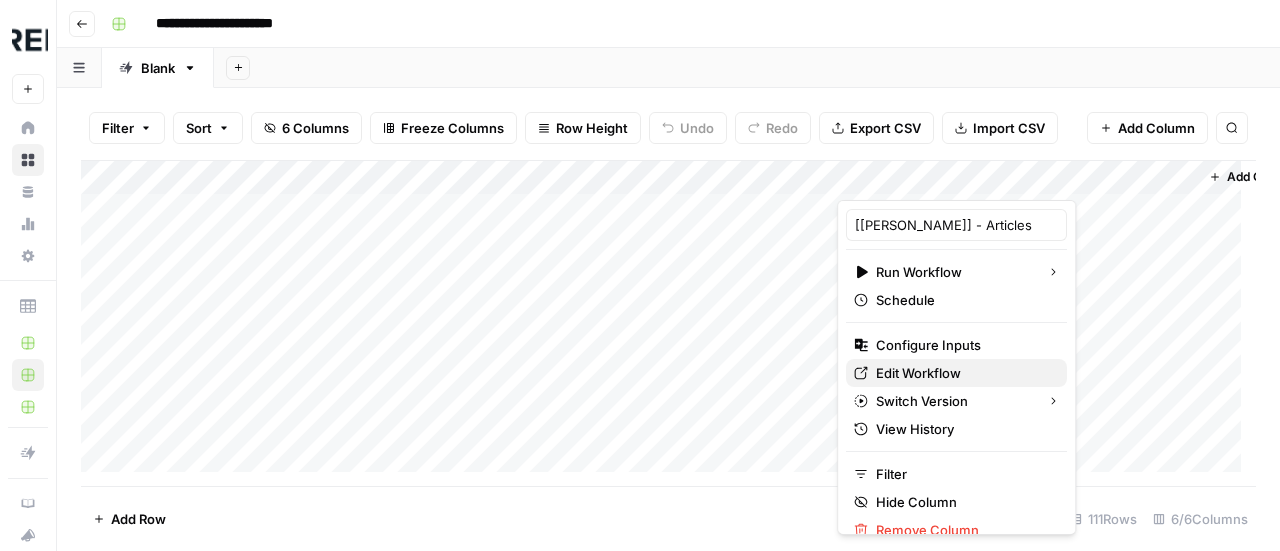 click on "Edit Workflow" at bounding box center [918, 373] 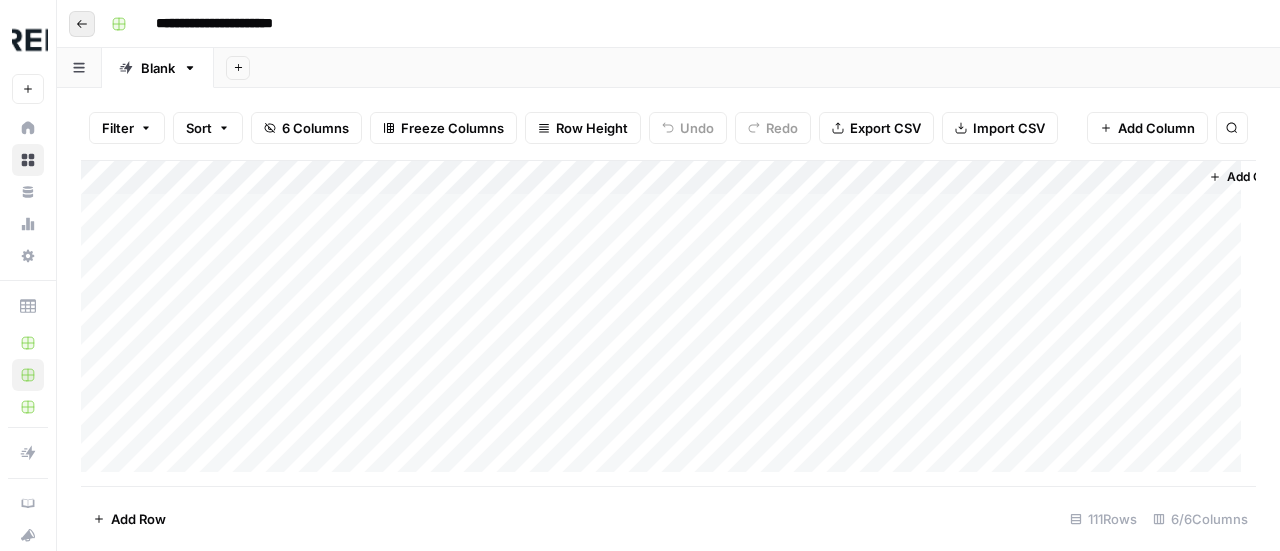 click 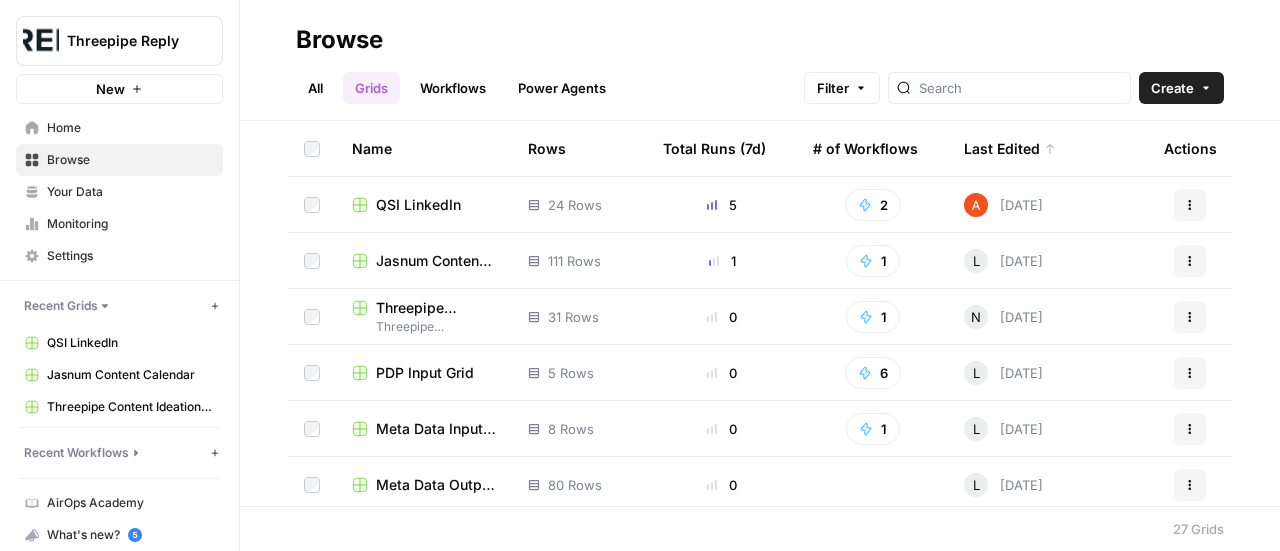 click on "Jasnum Content Calendar" at bounding box center (436, 261) 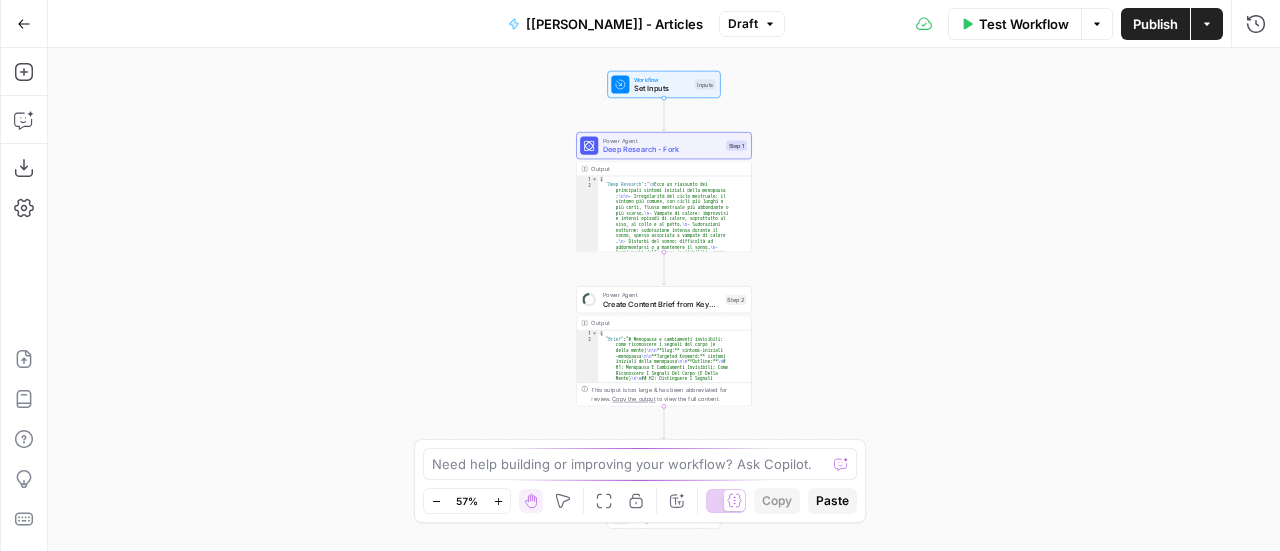 scroll, scrollTop: 0, scrollLeft: 0, axis: both 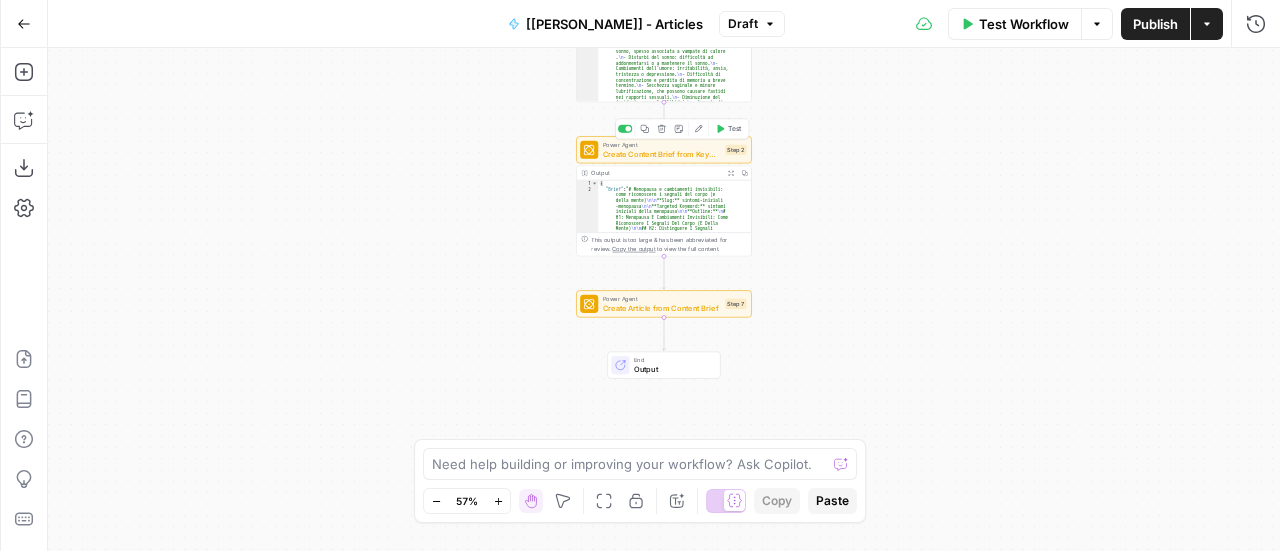 click on "Create Content Brief from Keyword - Fork" at bounding box center [662, 153] 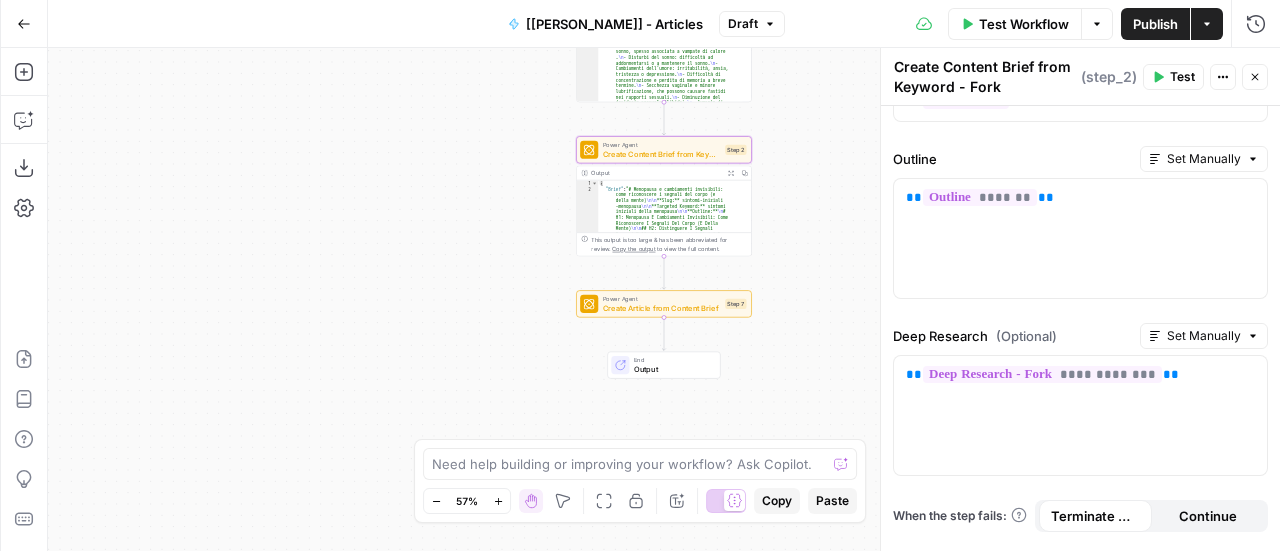 scroll, scrollTop: 337, scrollLeft: 0, axis: vertical 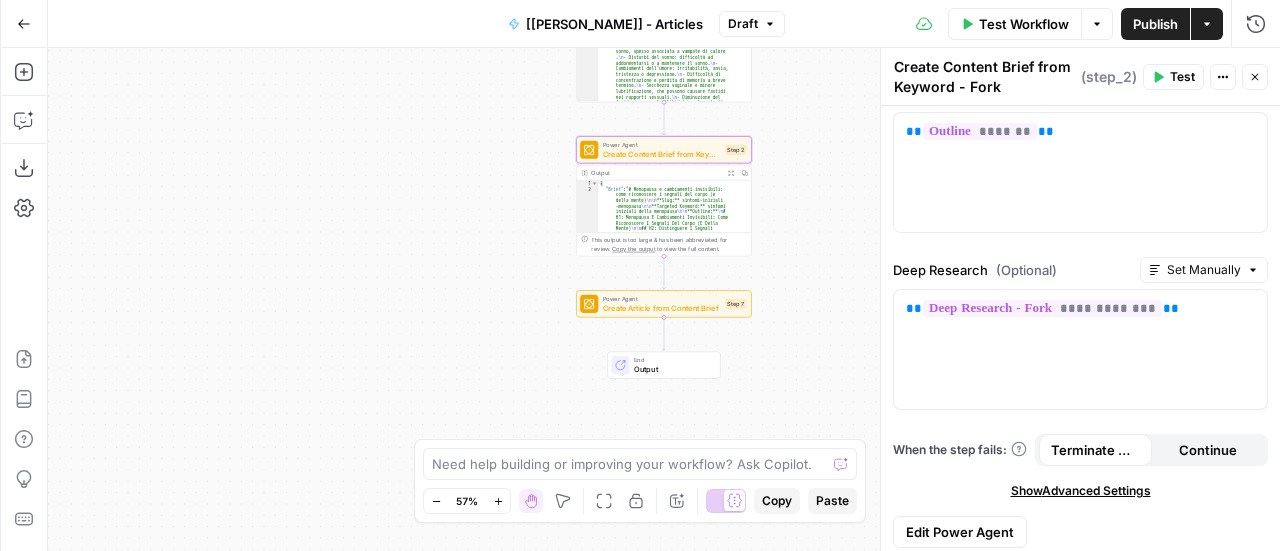click on "Workflow Set Inputs Inputs Power Agent Deep Research - Fork Step 1 Output Expand Output Copy 2 3    "Deep Research" :  " \n Ecco un riassunto dei         principali sintomi iniziali della menopausa        : \n\n - Irregolarità del ciclo mestruale: il         sintomo più comune, con cicli più lunghi o         più corti, flusso mestruale più abbondante o         più scarso. \n - Vampate di calore: improvvisi         e intensi episodi di calore, soprattutto al         viso, al collo e al petto. \n - Sudorazioni         notturne: sudorazione intensa durante il         sonno, spesso associata a vampate di calore        . \n - Disturbi del sonno: difficoltà ad         addormentarsi o a mantenere il sonno. \n -         Cambiamenti dell’umore: irritabilità, ansia,         tristezza o depressione. \n - Difficoltà di         concentrazione e perdita di memoria a breve         termine. \n - Secchezza vaginale e minore  ." at bounding box center [664, 299] 